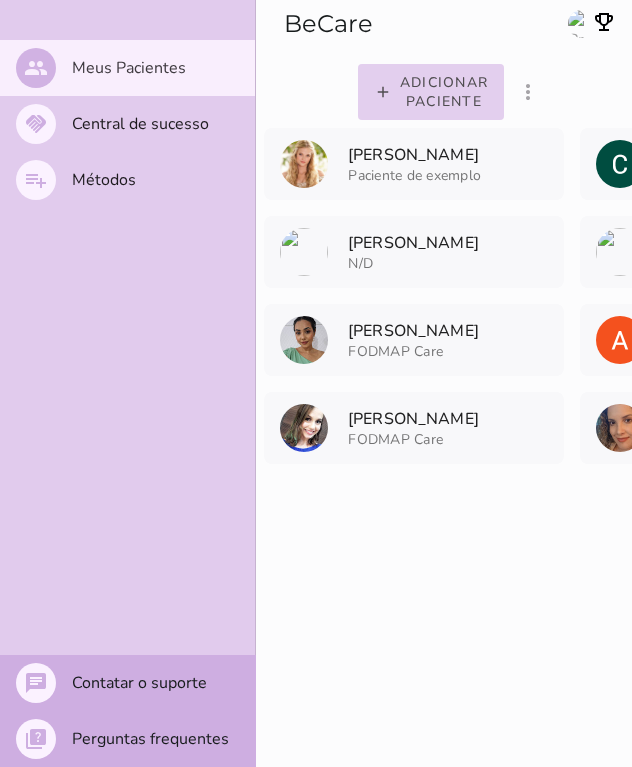 scroll, scrollTop: 0, scrollLeft: 0, axis: both 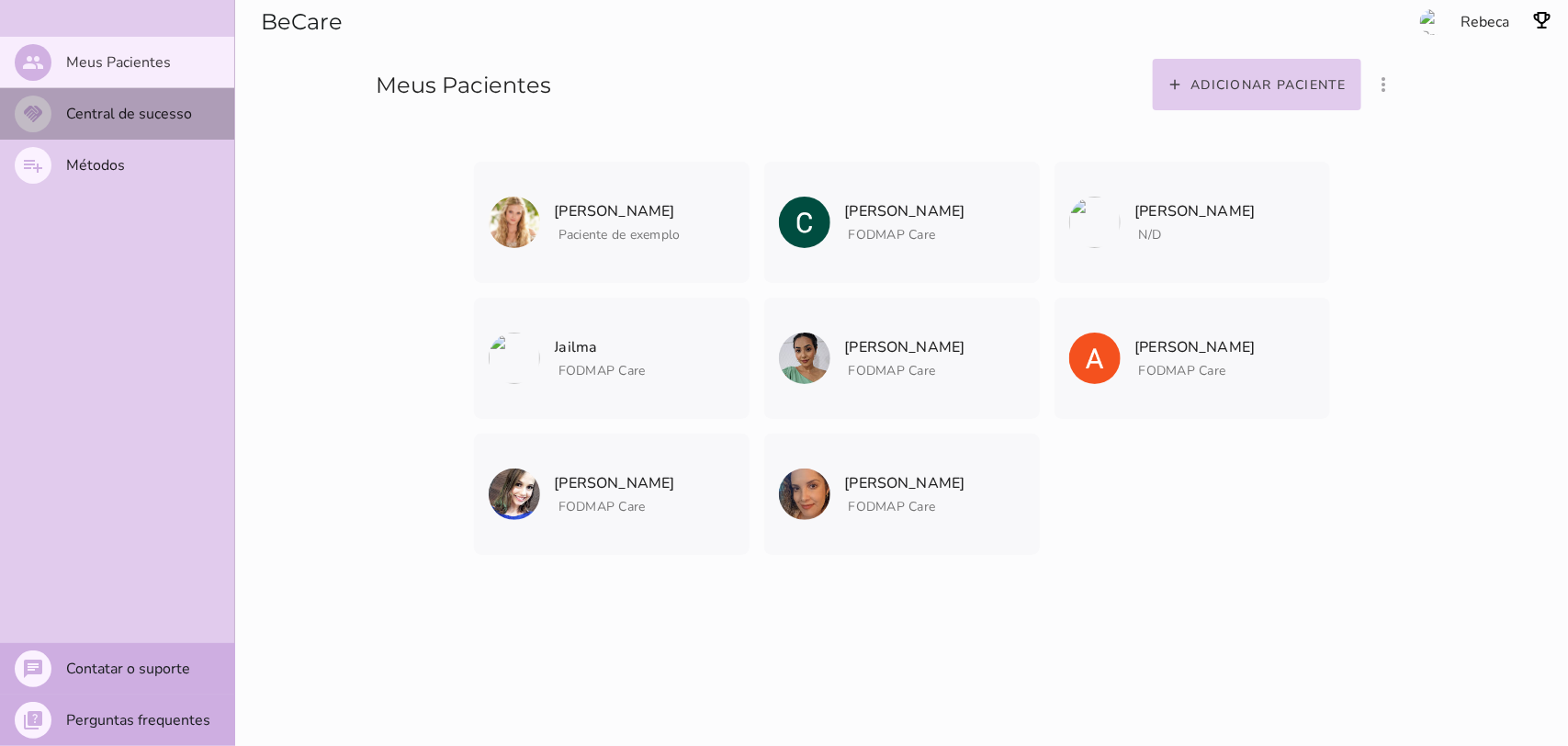 click on "handshake
Central de sucesso" at bounding box center (117, 114) 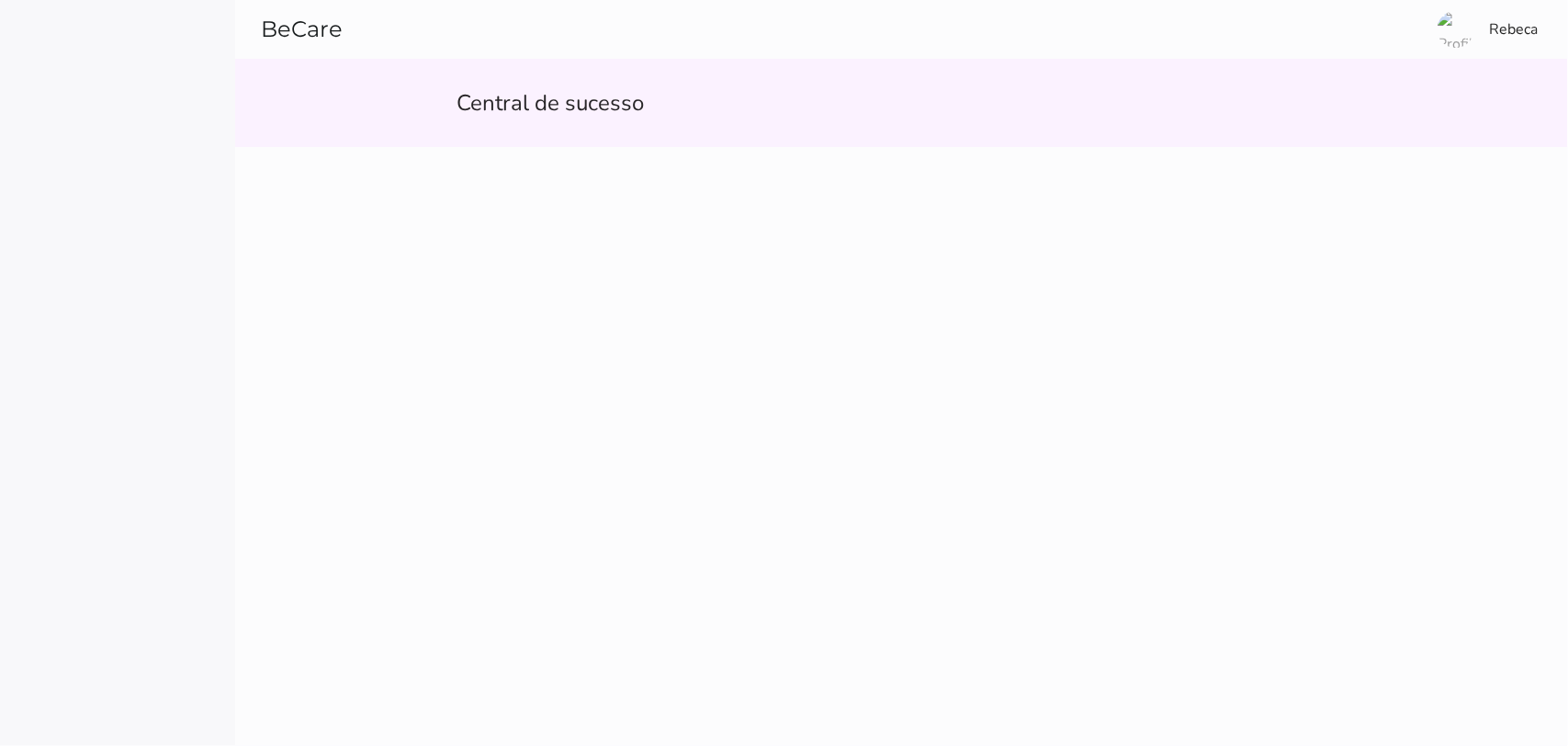 type 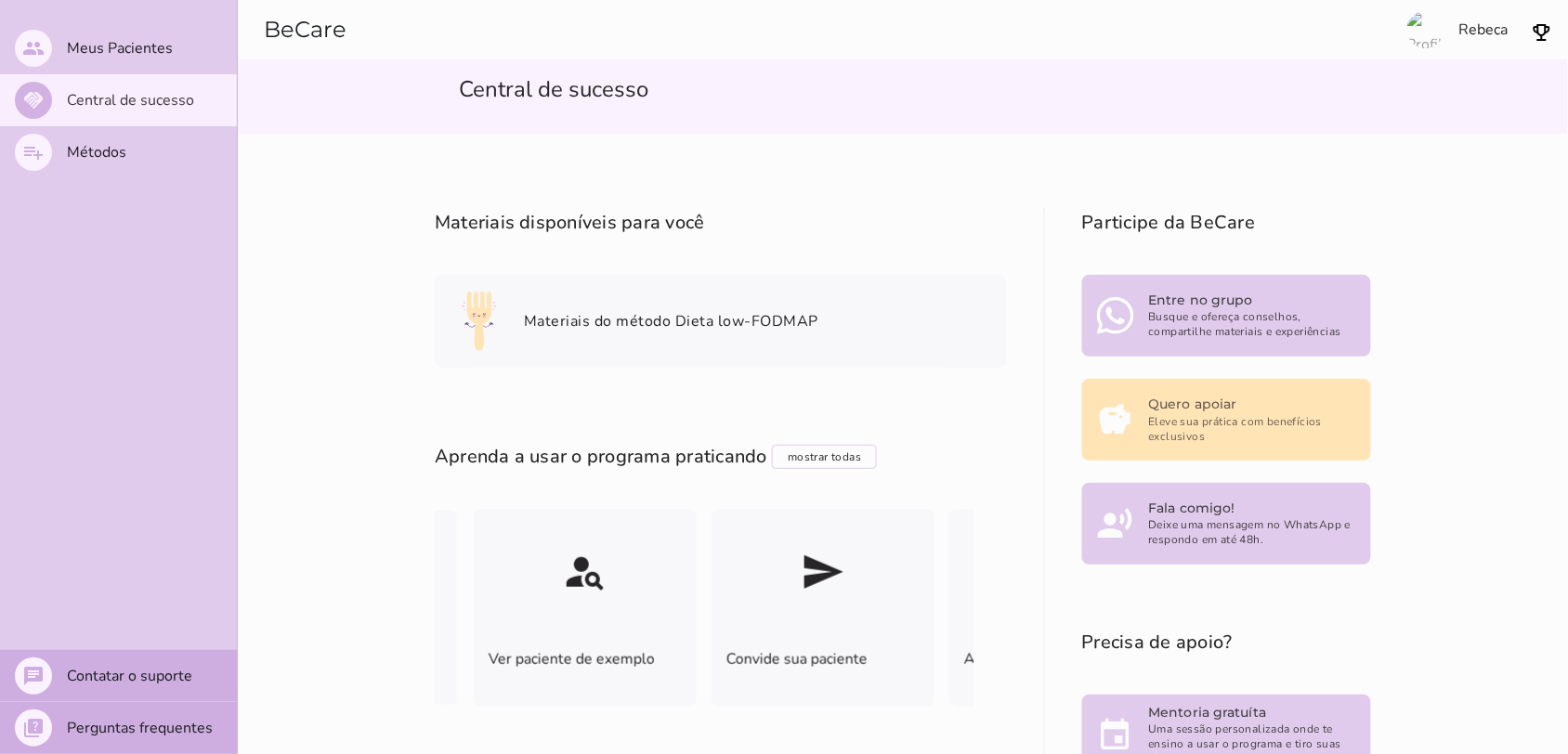 scroll, scrollTop: 0, scrollLeft: 0, axis: both 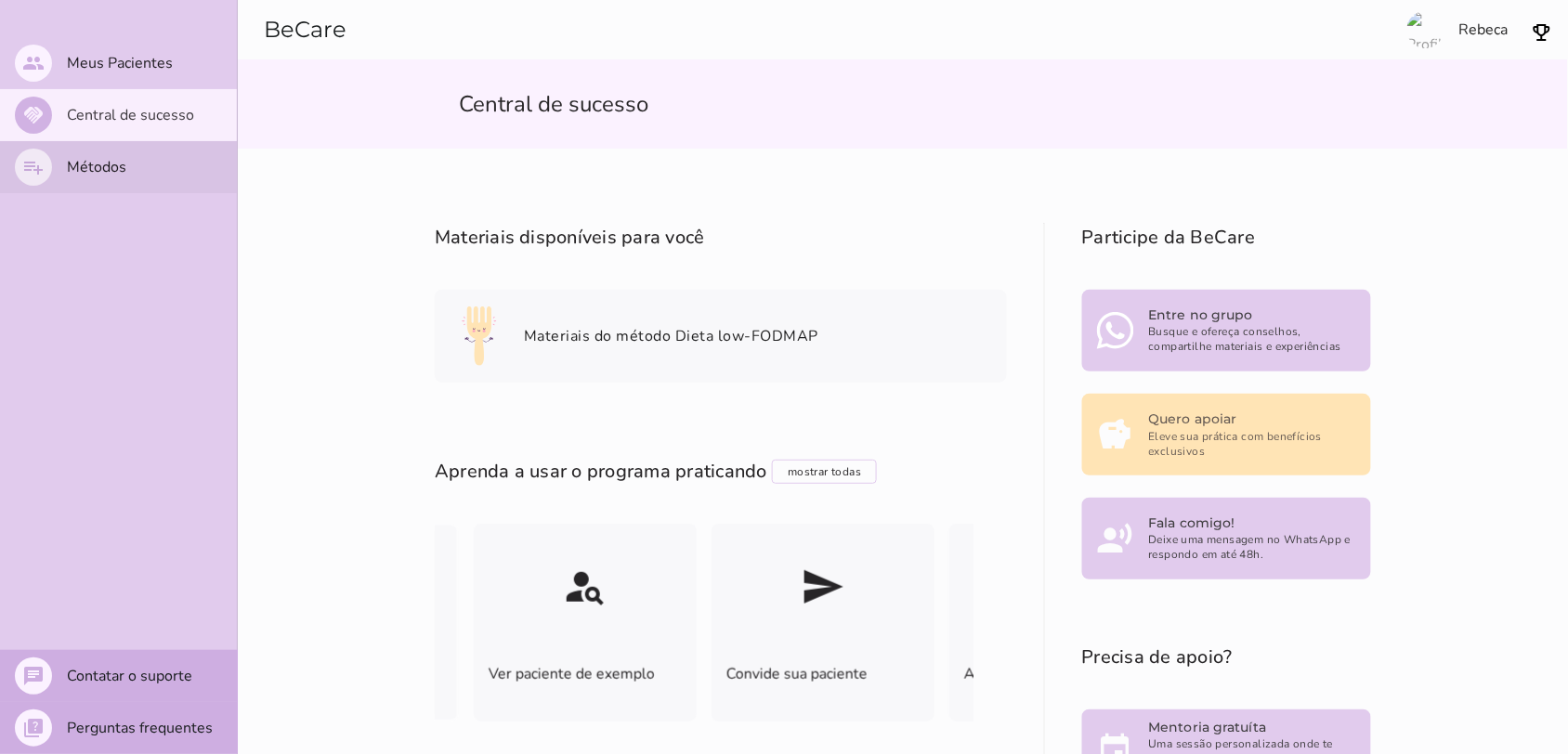 click on "Métodos" at bounding box center (0, 0) 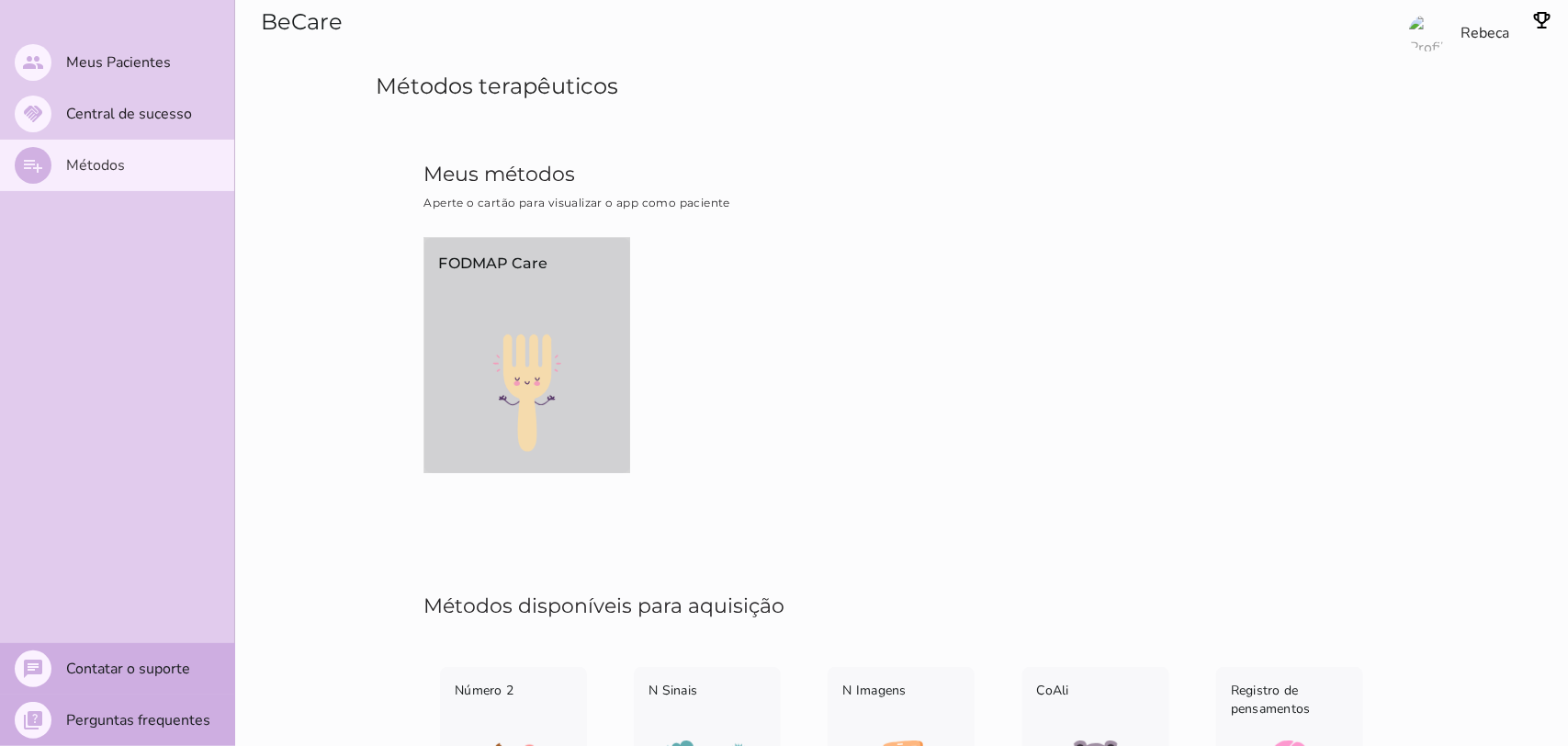 click at bounding box center [527, 393] 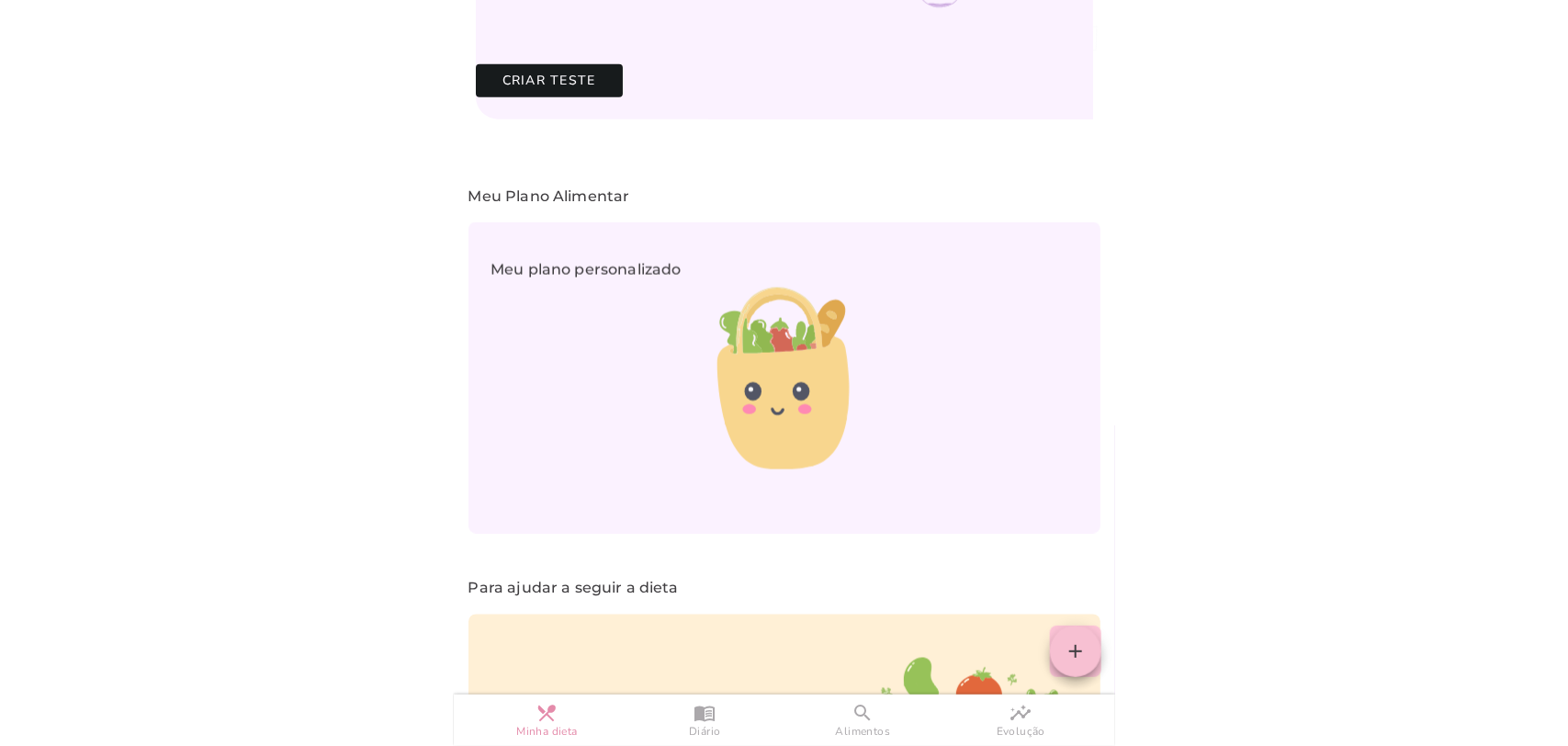 click on "add" at bounding box center [0, 0] 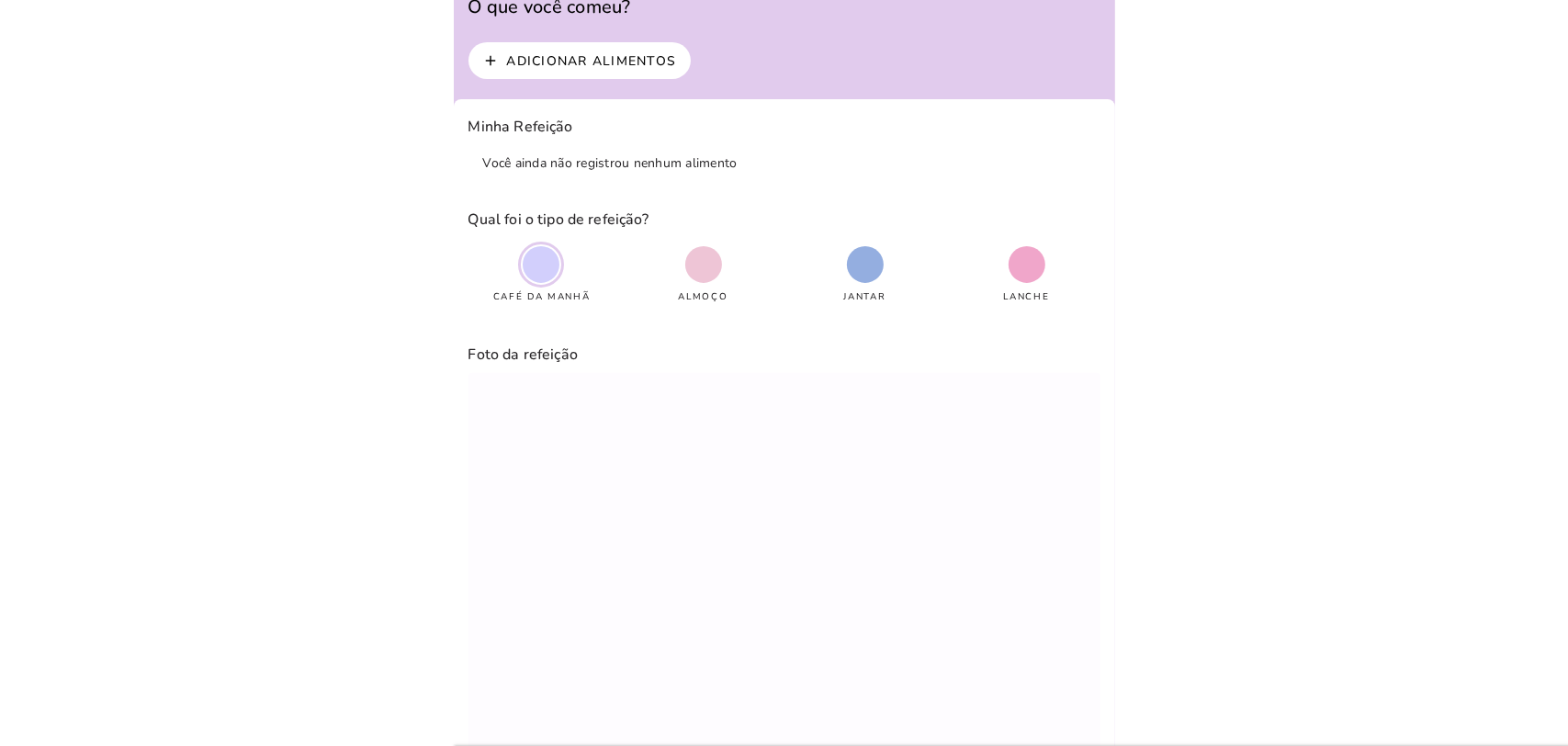 scroll, scrollTop: 1, scrollLeft: 0, axis: vertical 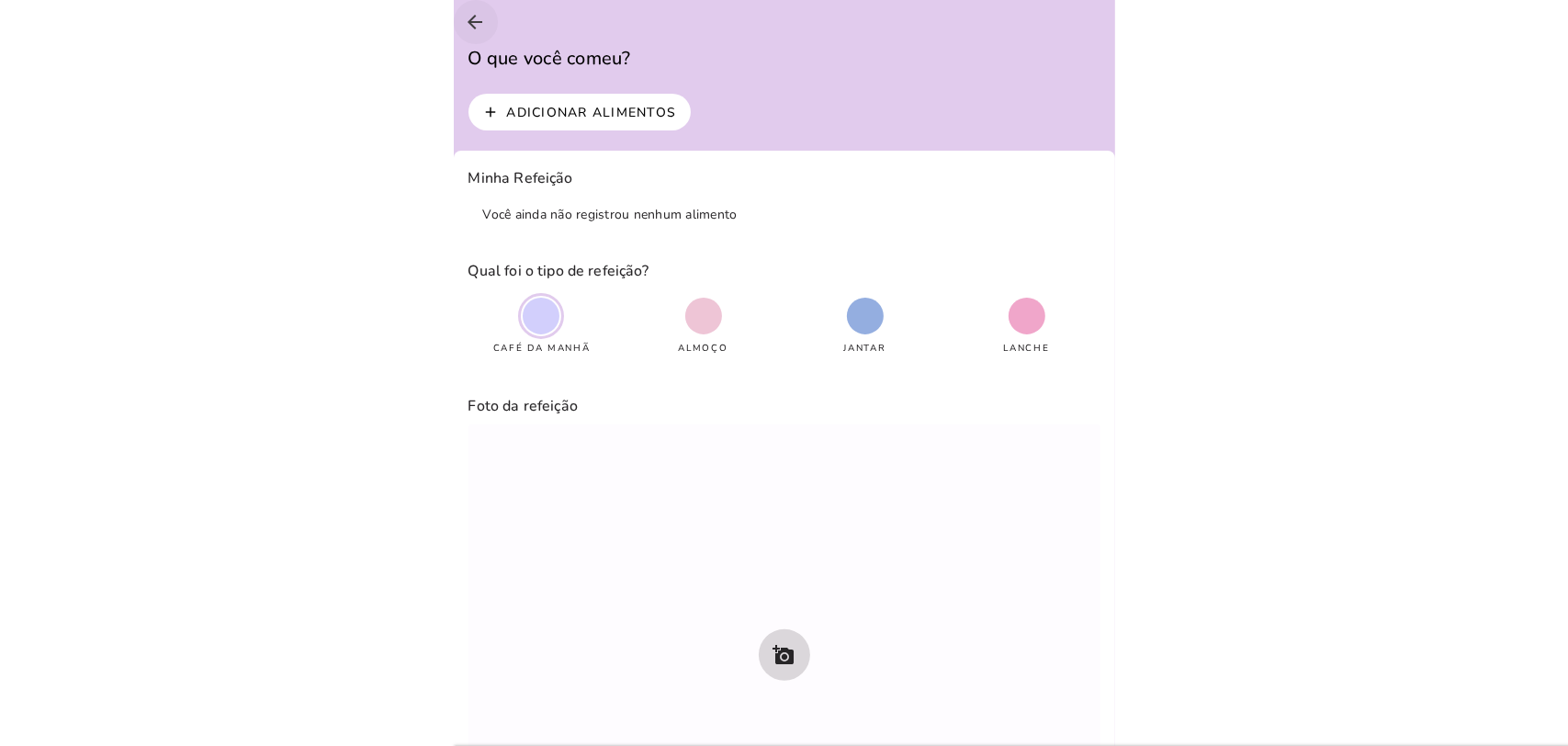 drag, startPoint x: 479, startPoint y: 20, endPoint x: 516, endPoint y: 157, distance: 141.90842 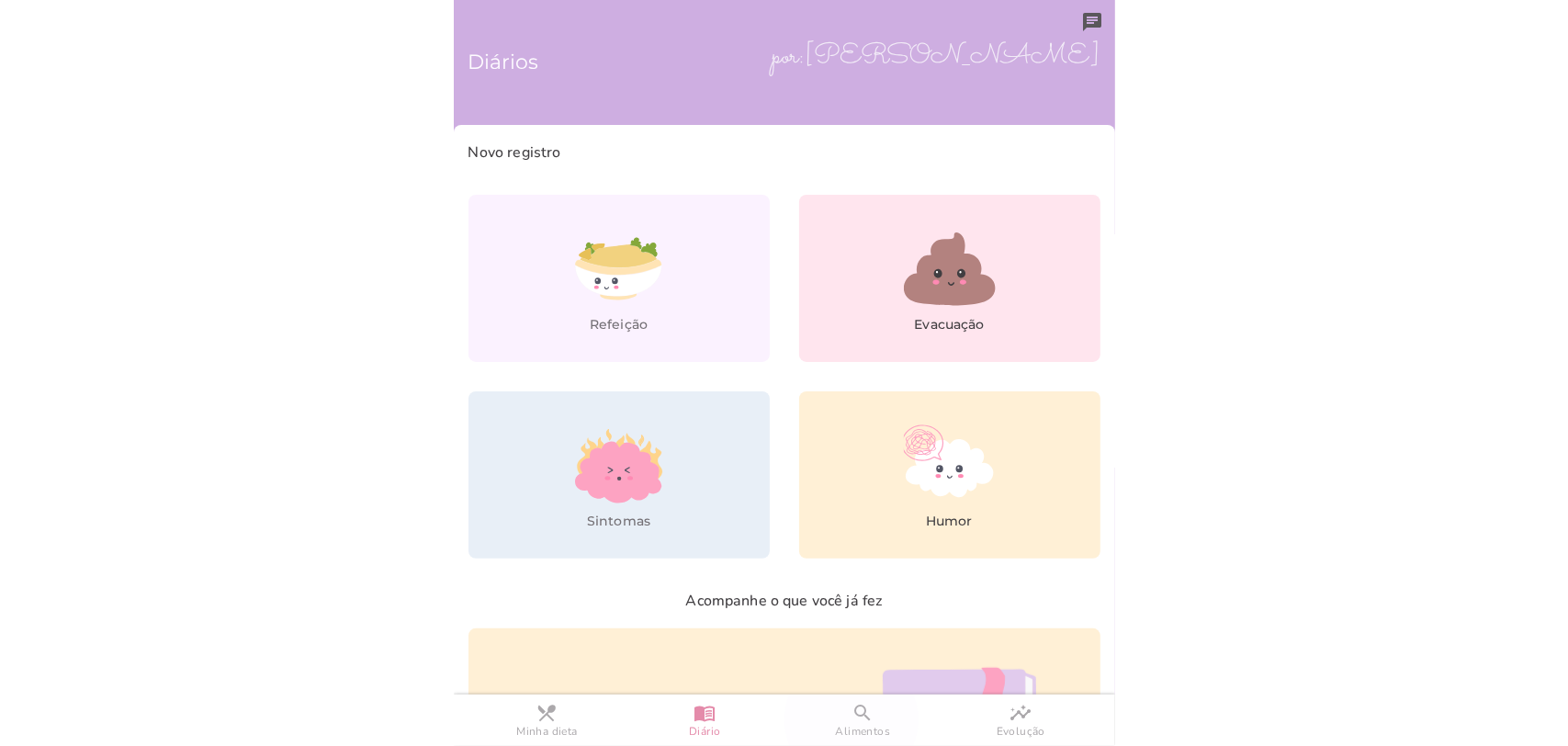 click on "search" at bounding box center [0, 0] 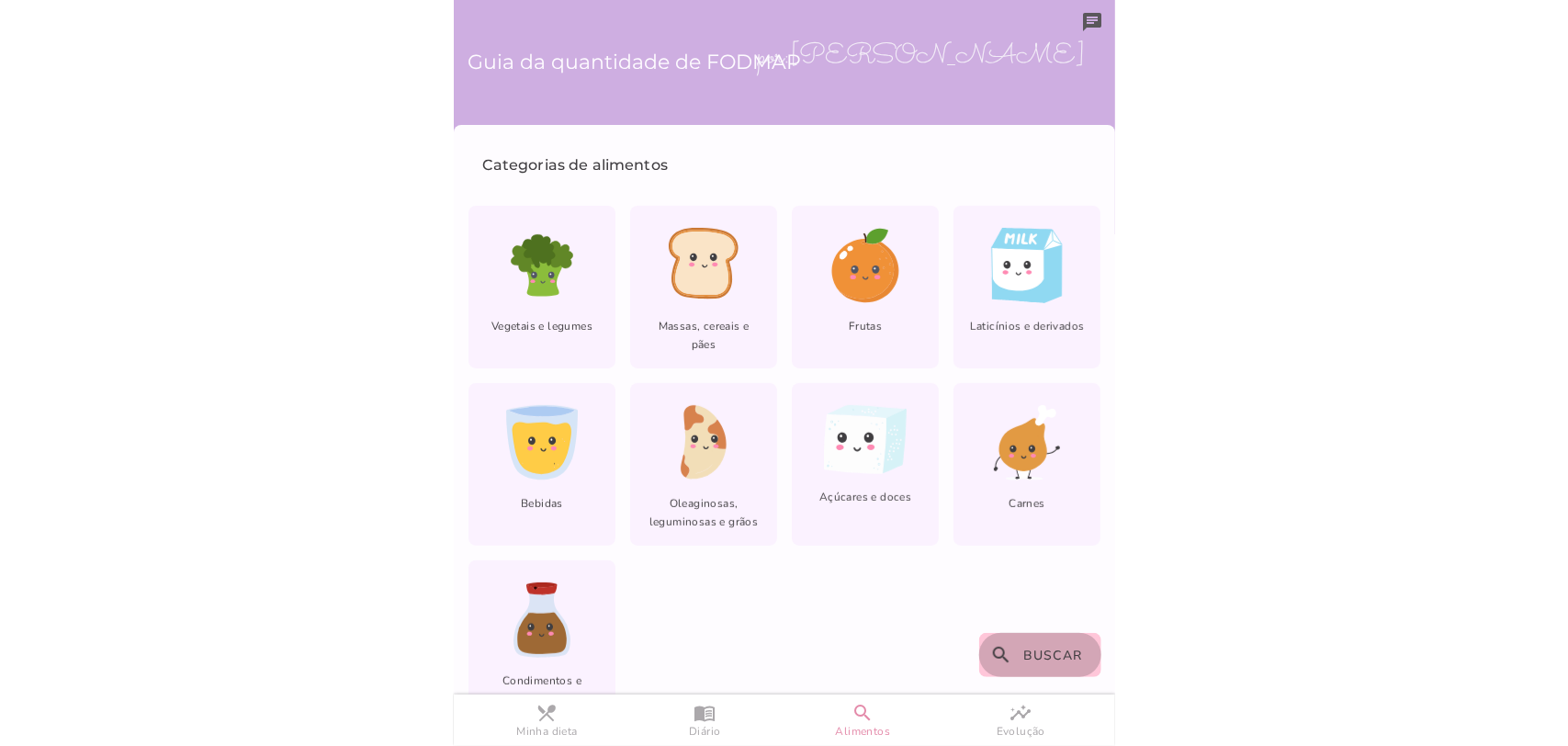 click on "Buscar" at bounding box center (1053, 655) 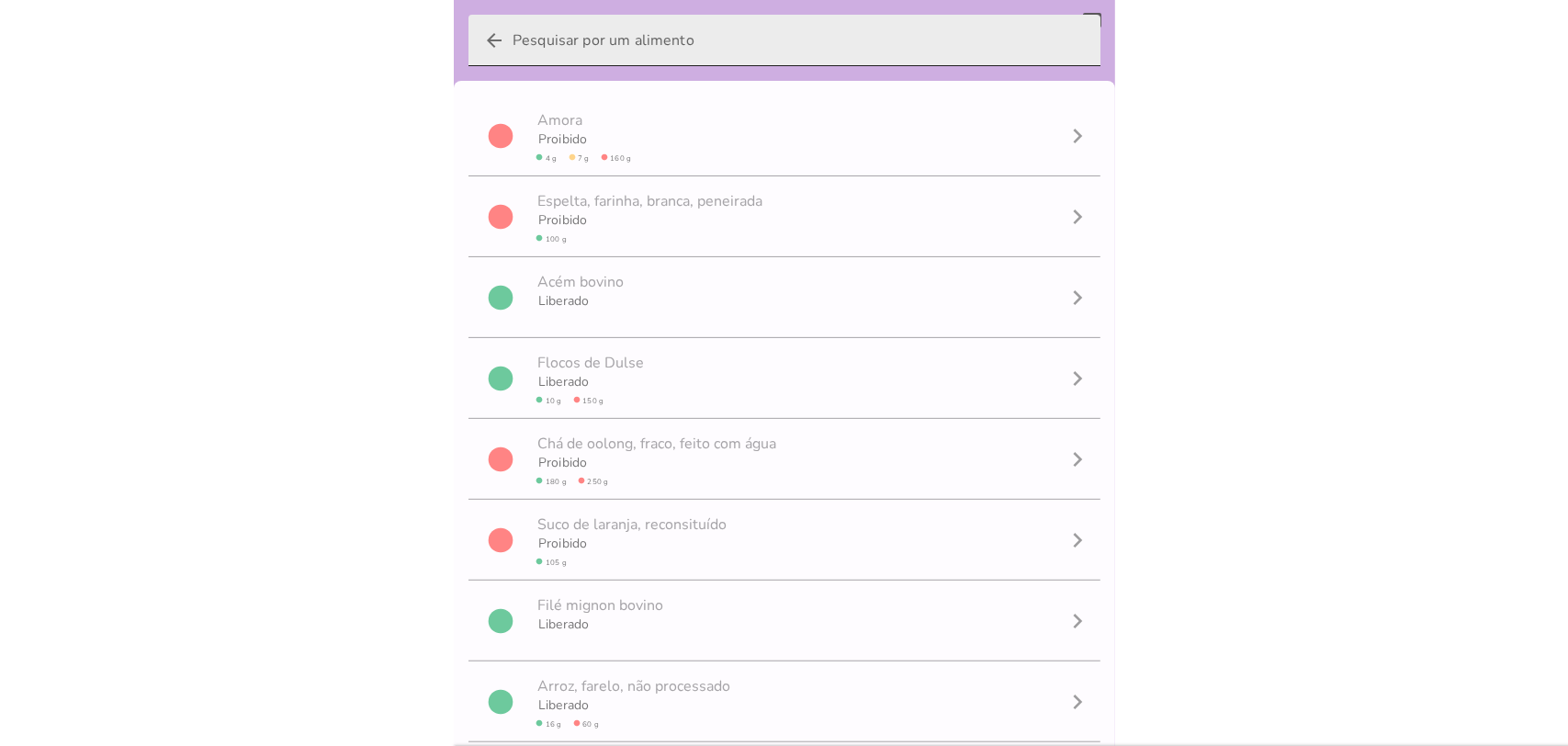 click on "arrow_back" at bounding box center (799, 40) 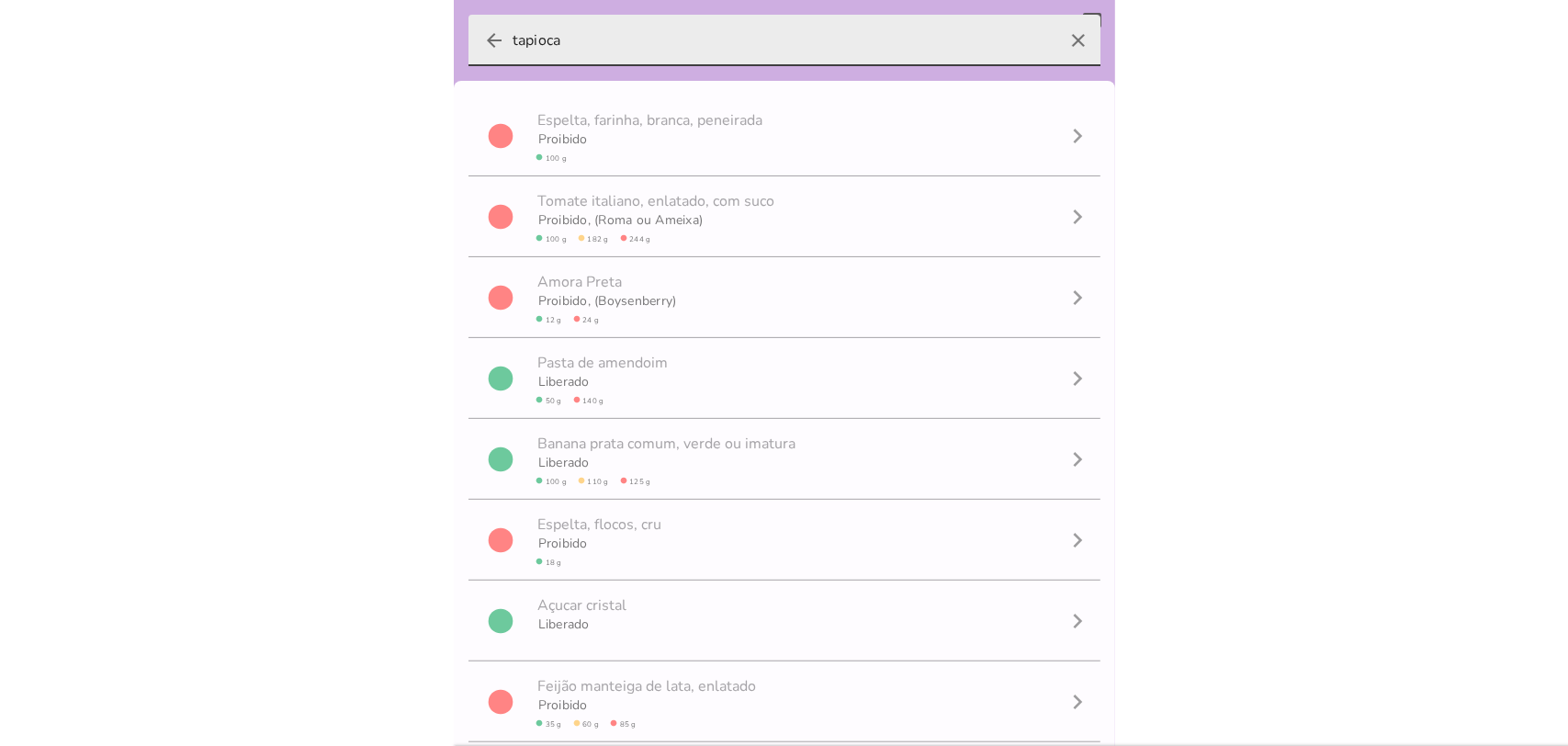 type on "tapioca" 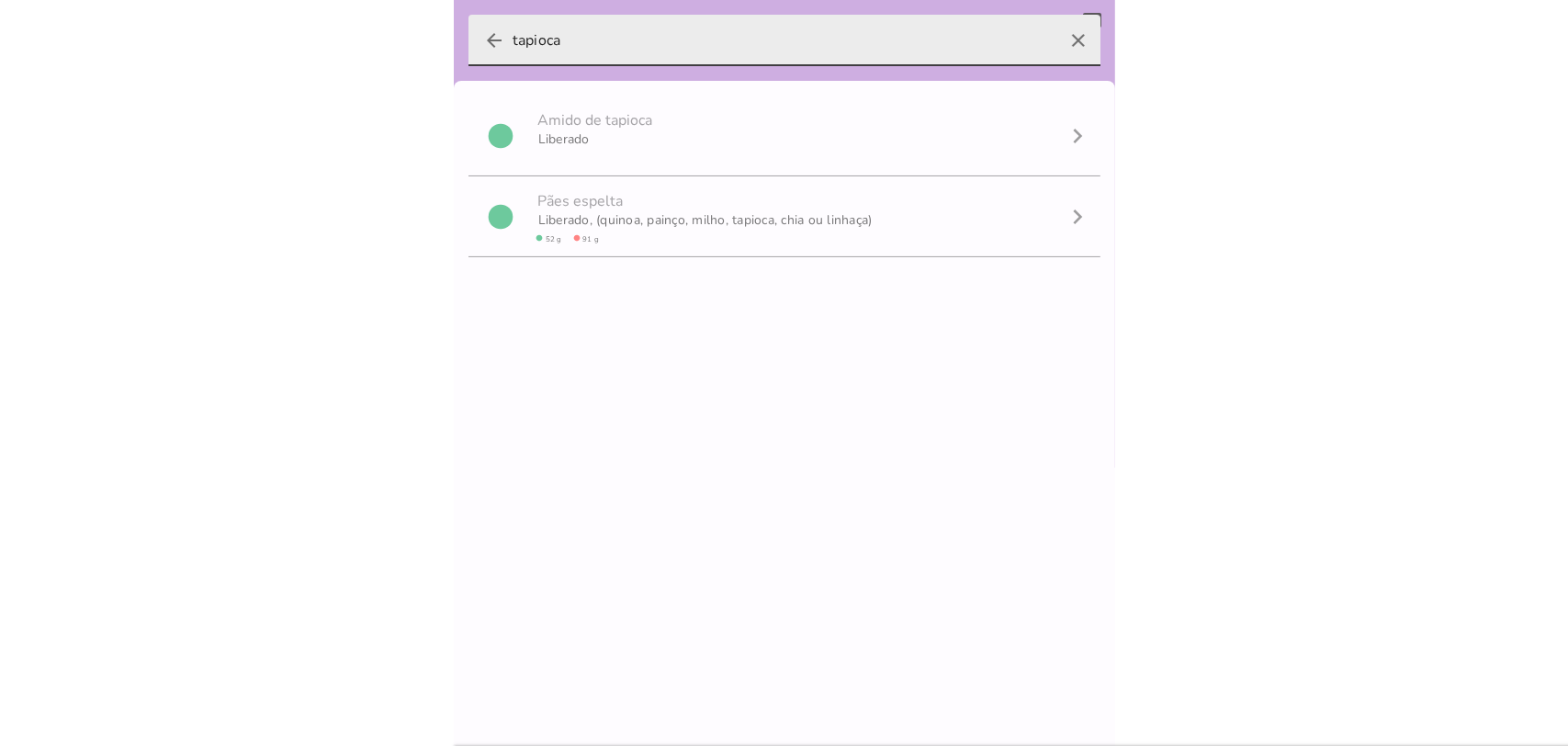 click on "tapioca" at bounding box center [784, 40] 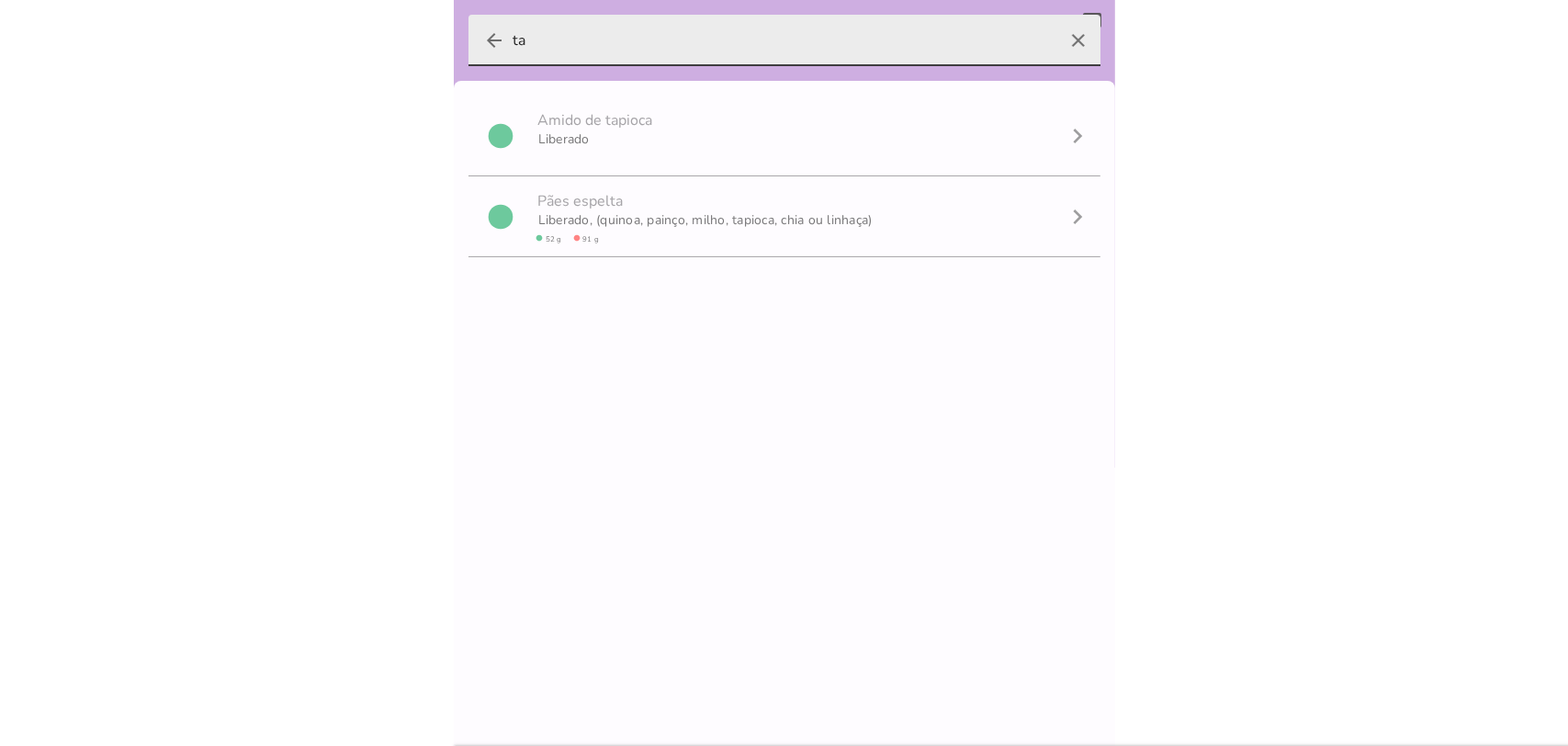 type on "t" 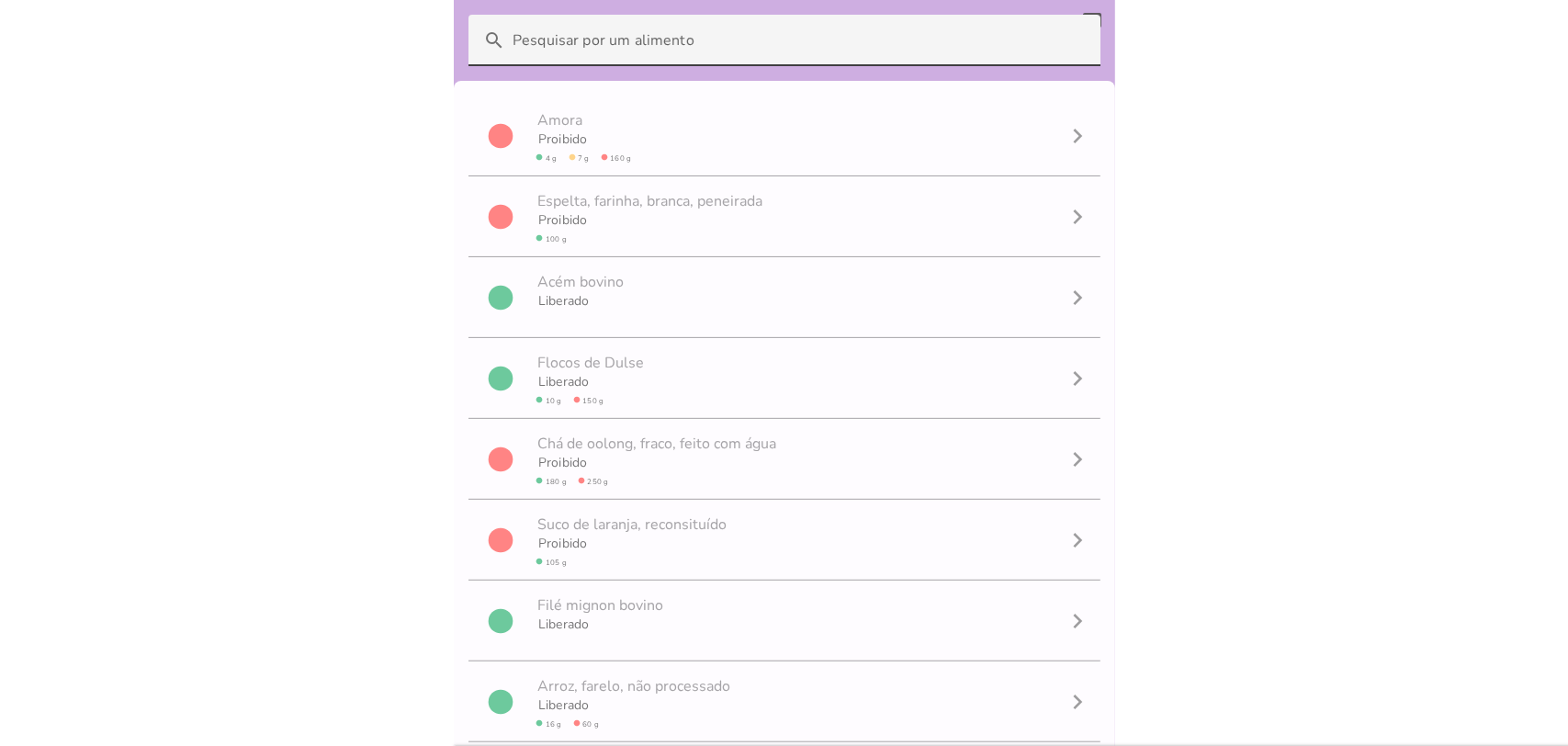 type 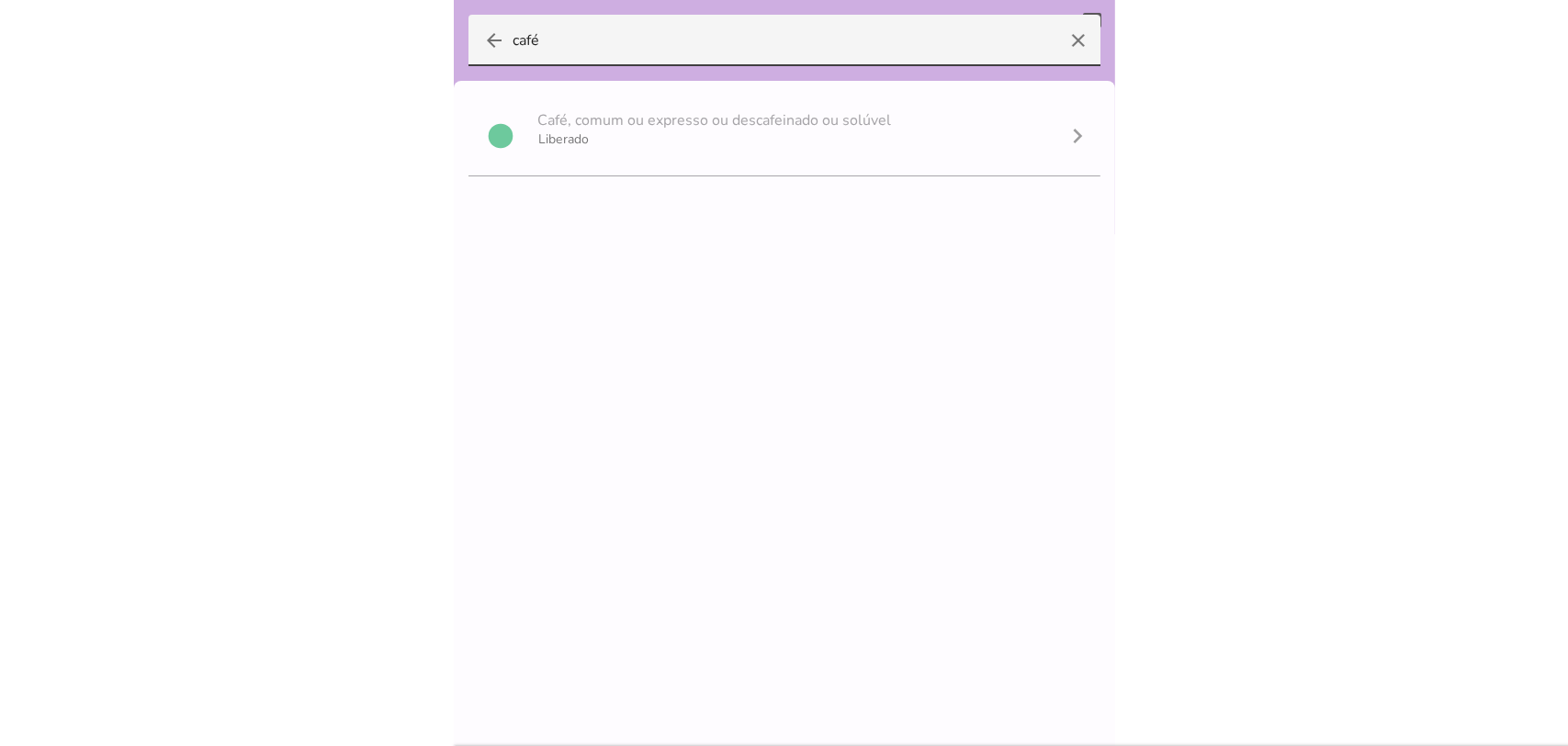 type on "café" 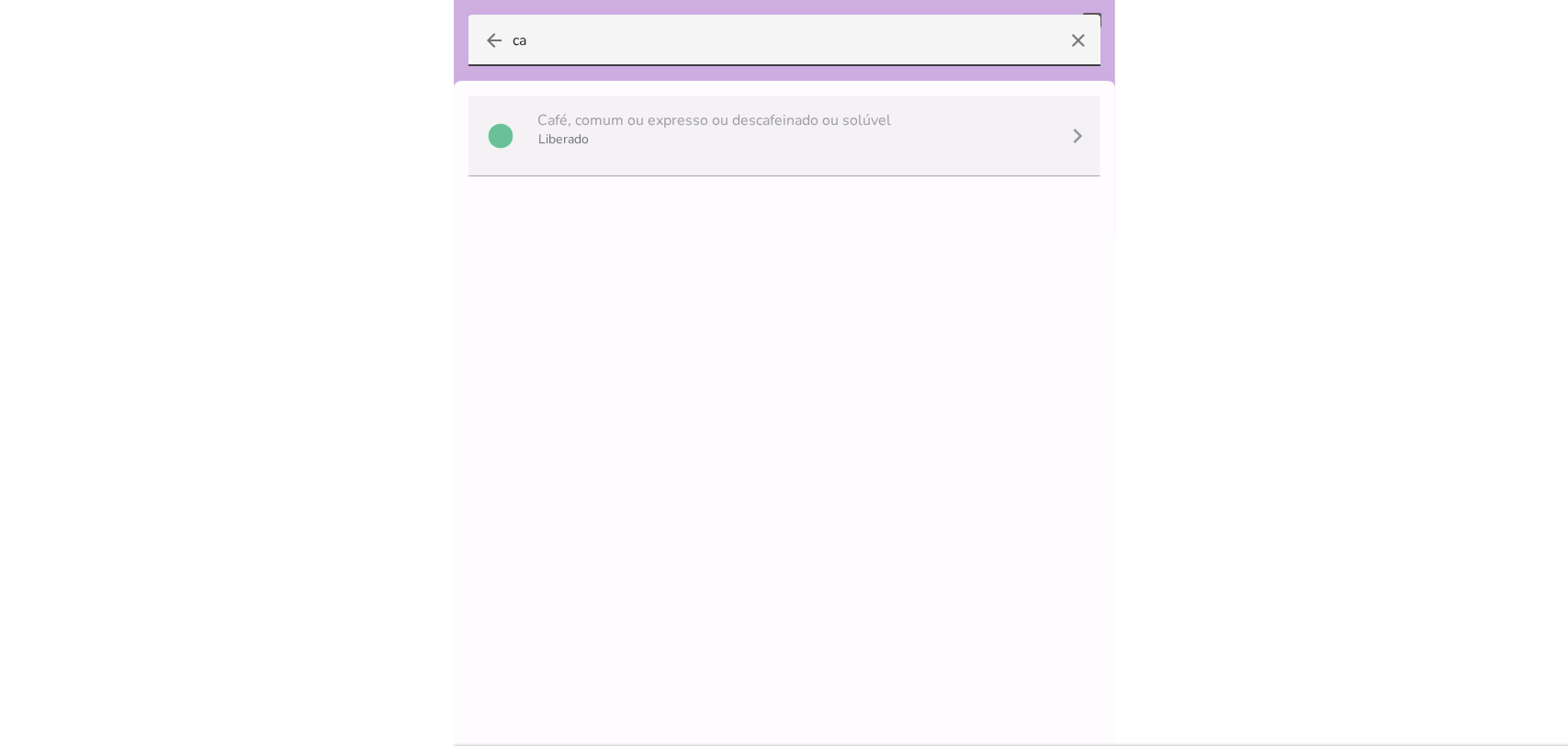 type on "c" 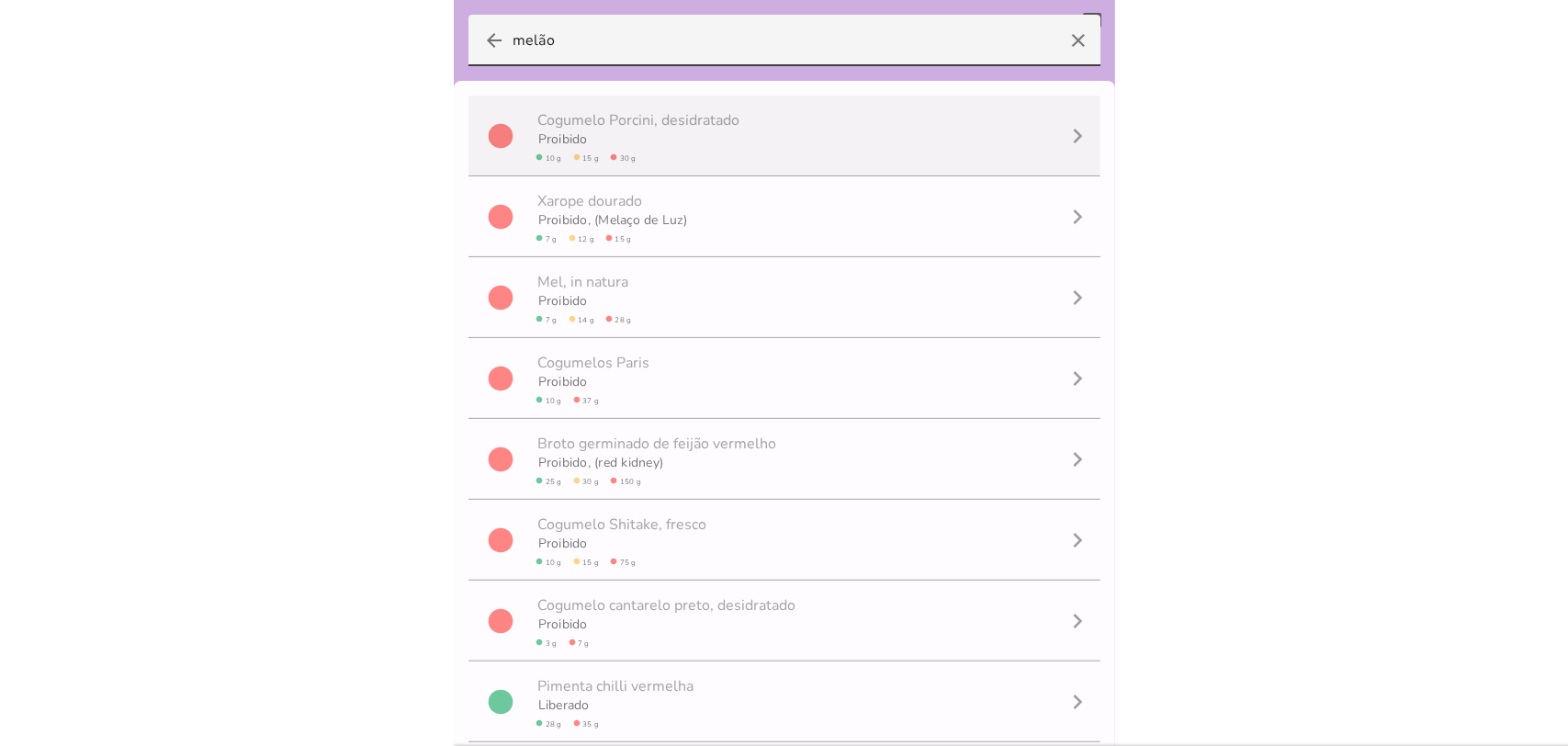 type on "melão" 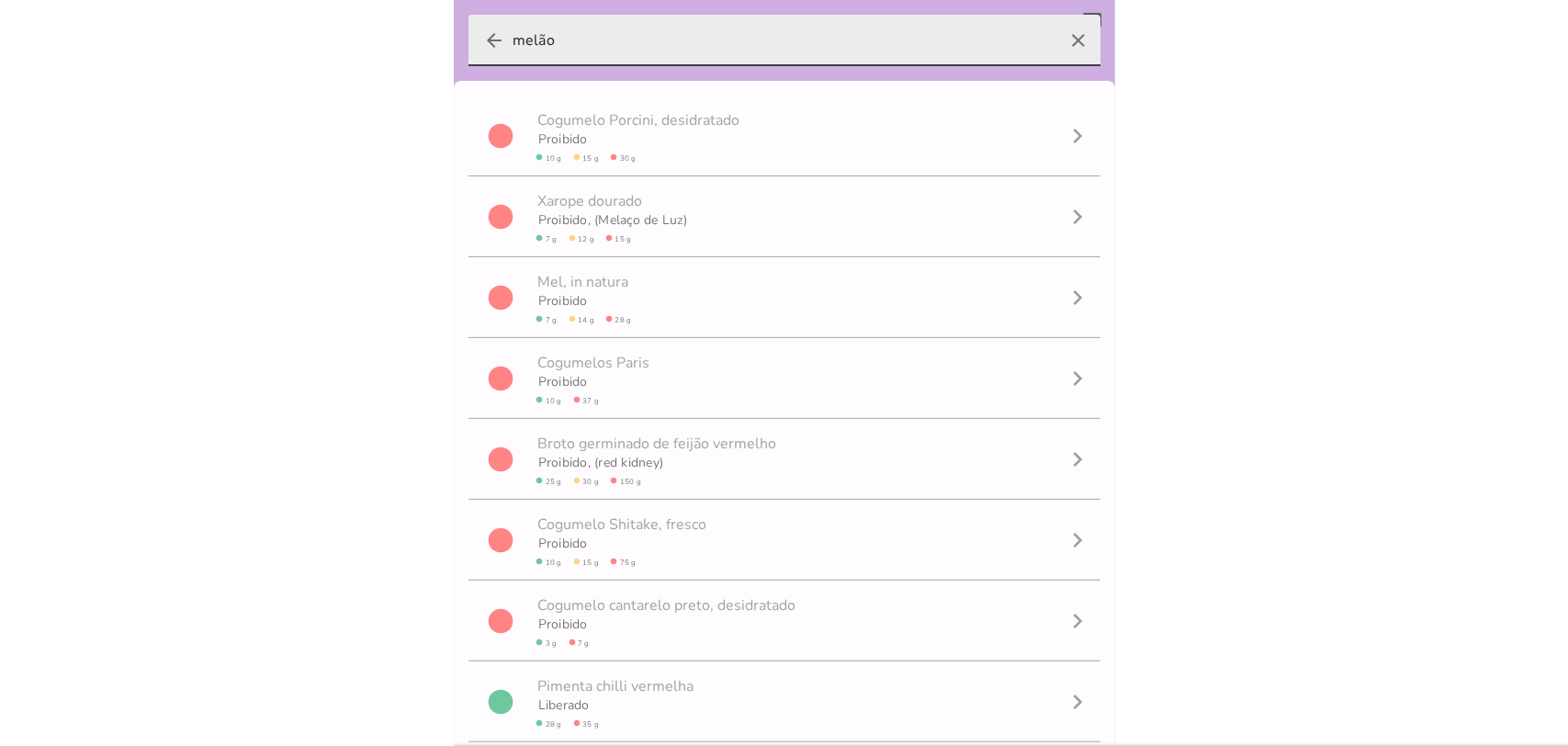 click on "melão" at bounding box center [784, 40] 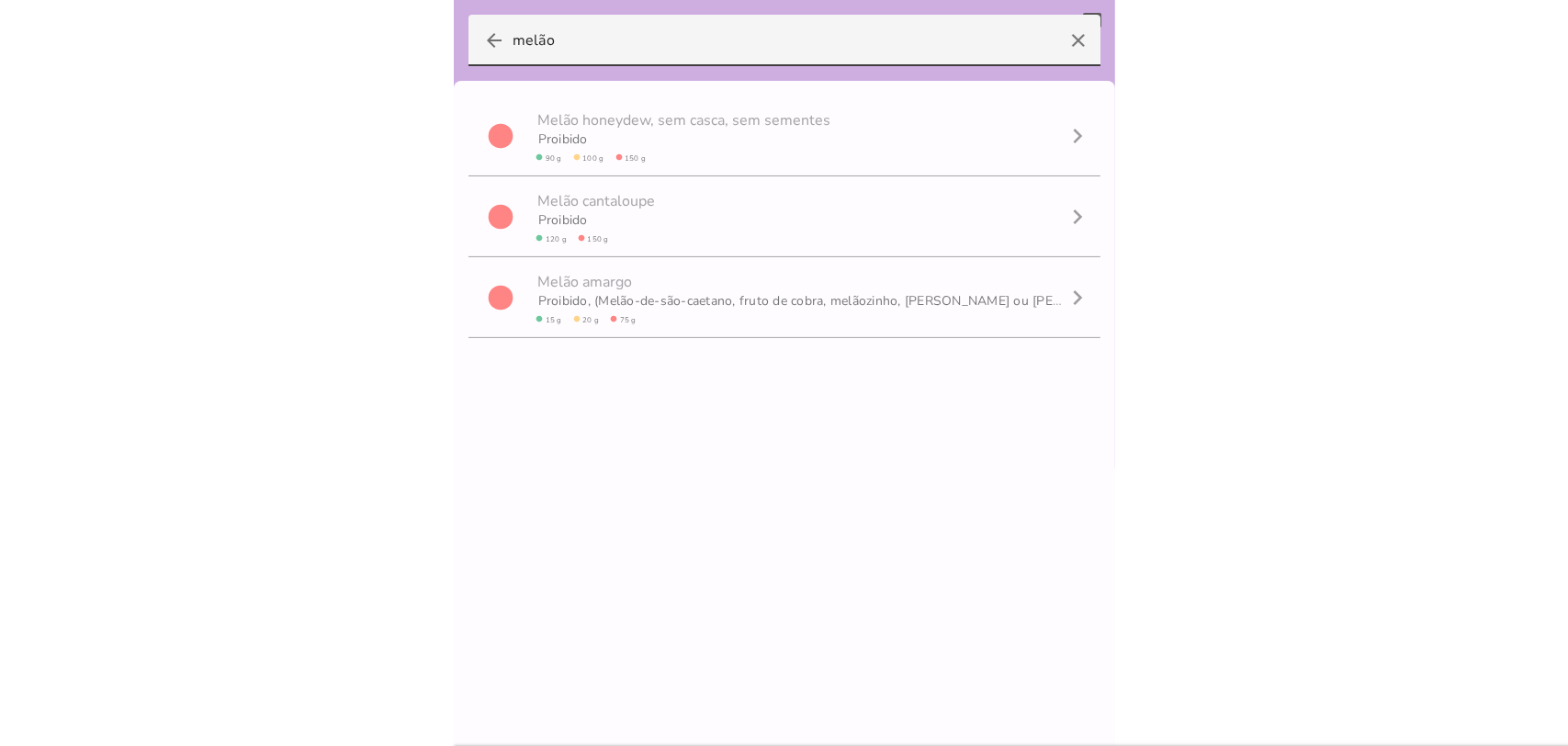 scroll, scrollTop: 1, scrollLeft: 0, axis: vertical 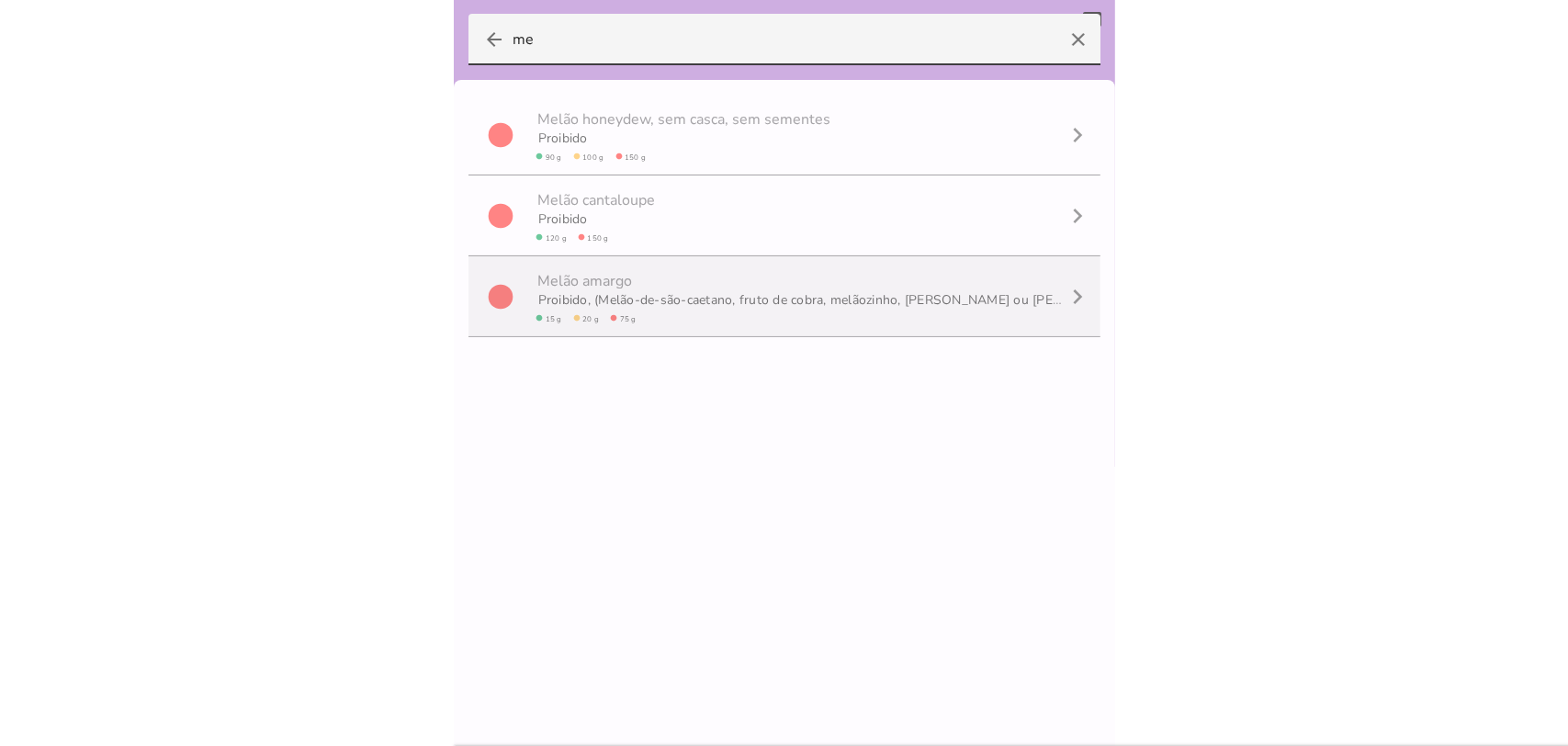type on "m" 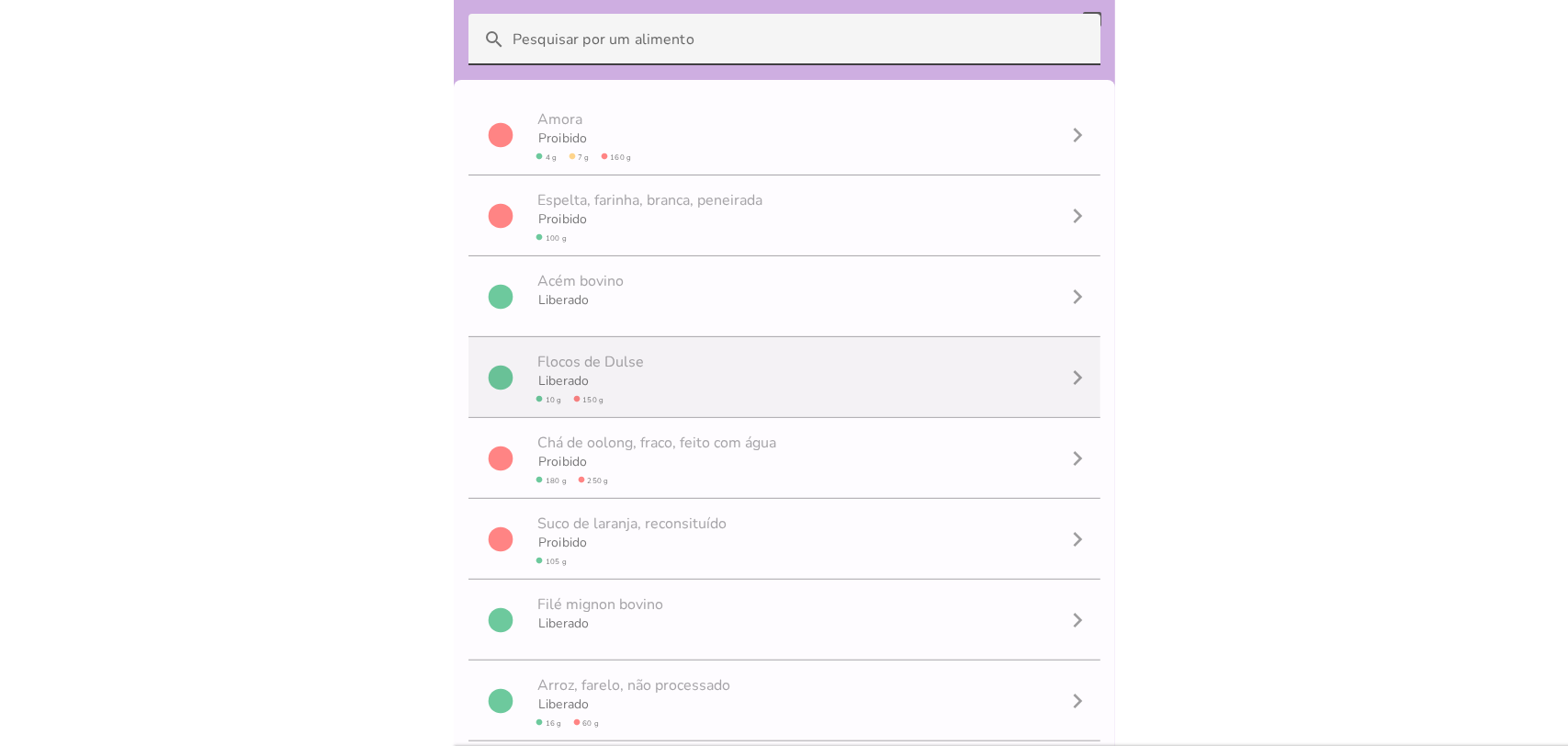 scroll, scrollTop: 29, scrollLeft: 0, axis: vertical 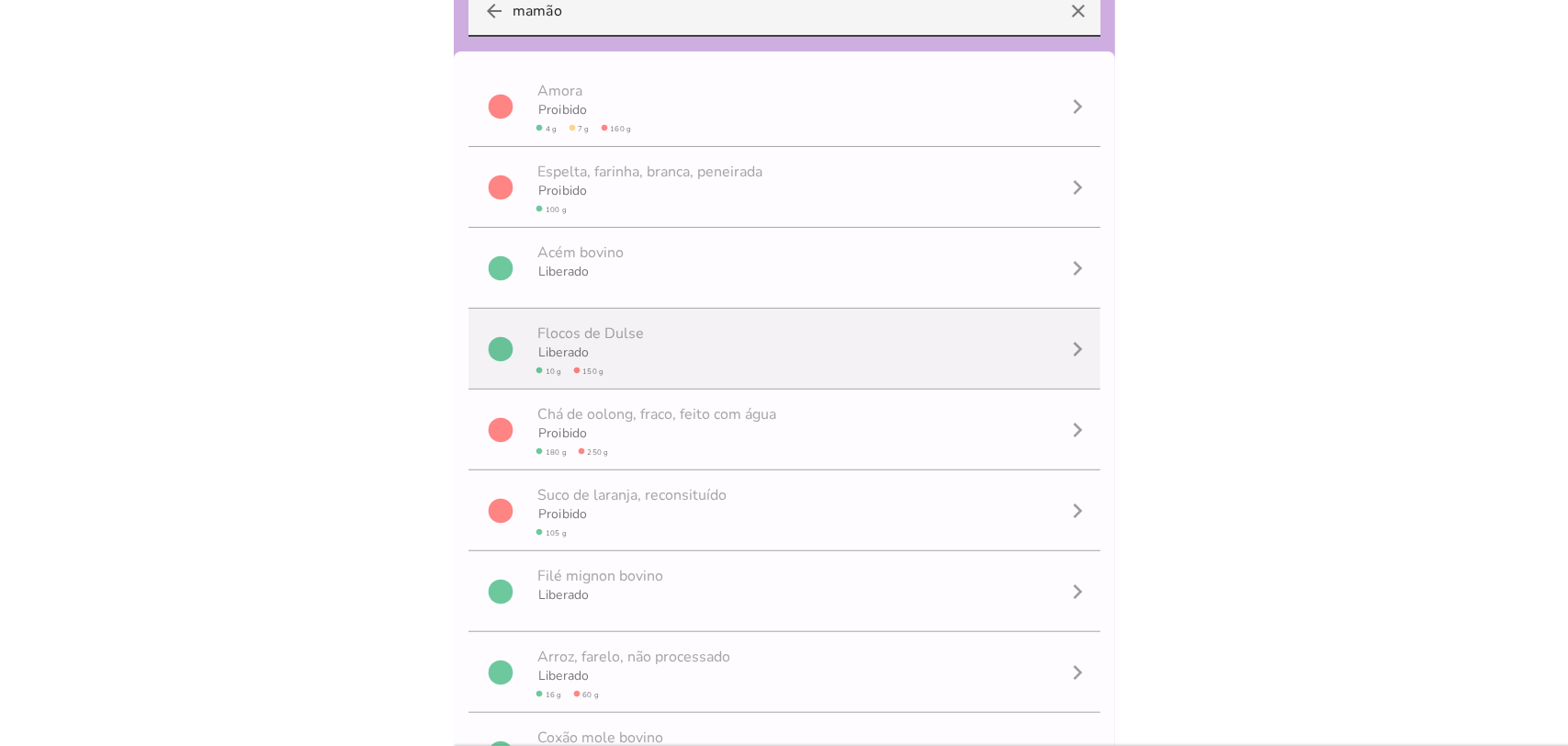 type on "mamão" 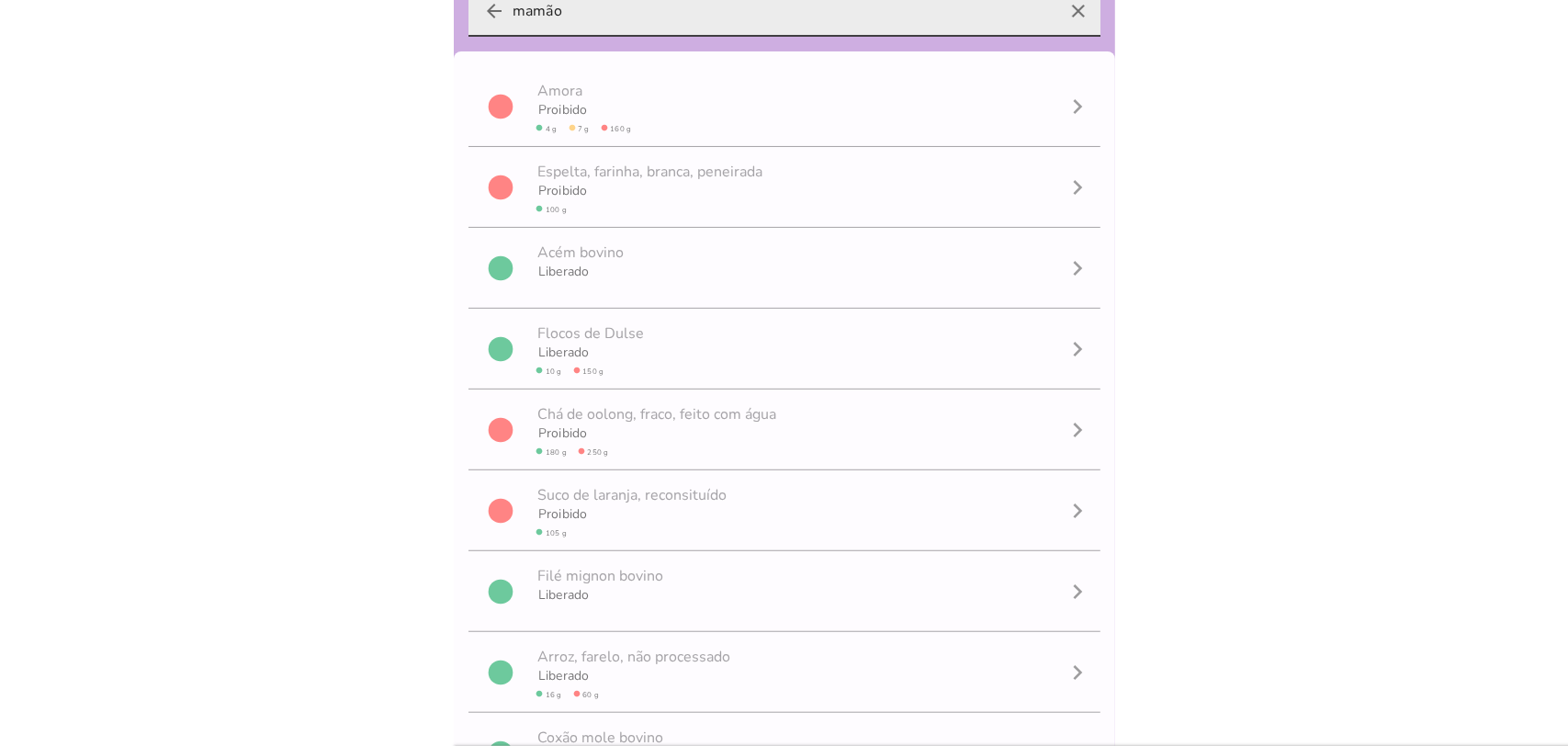 scroll, scrollTop: 0, scrollLeft: 0, axis: both 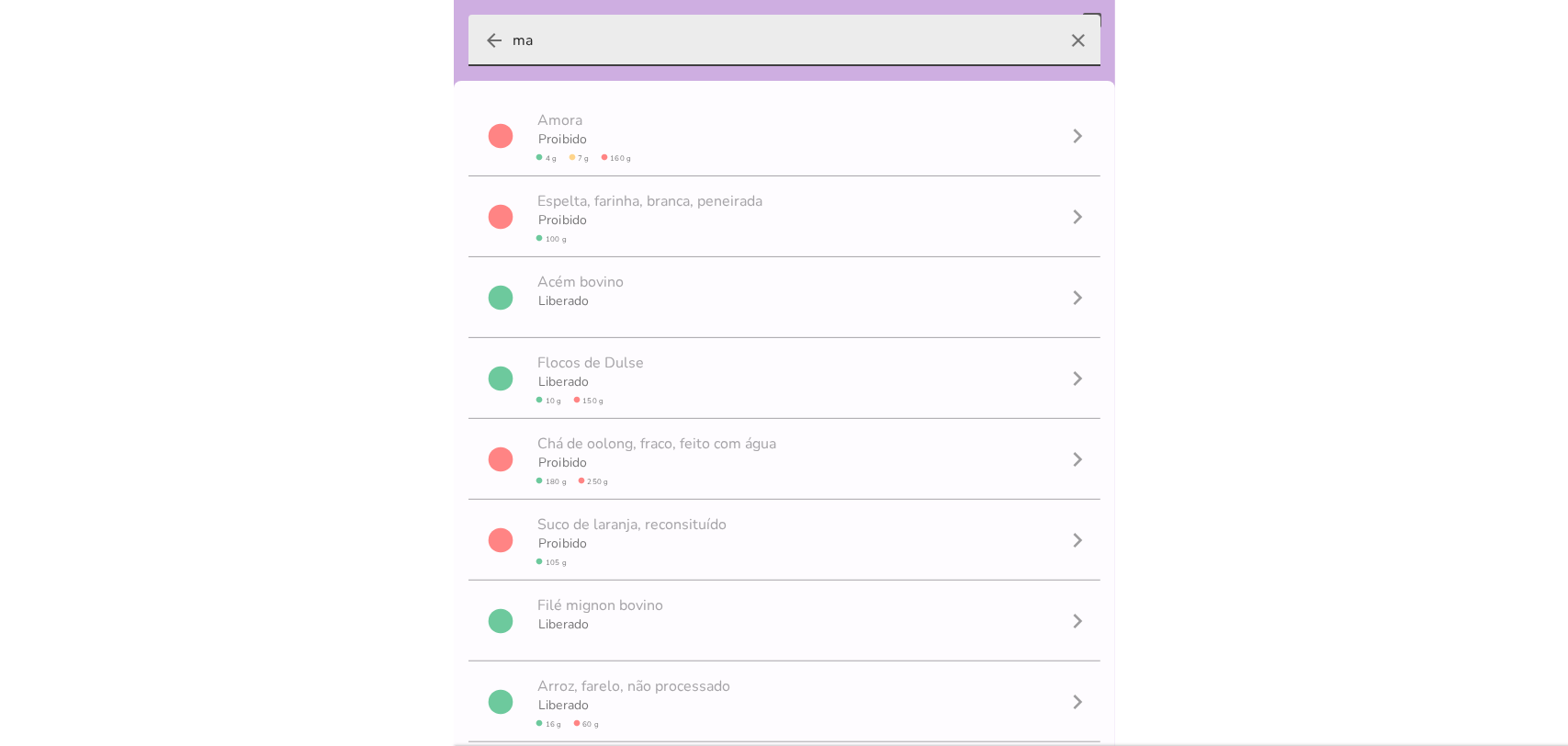type on "m" 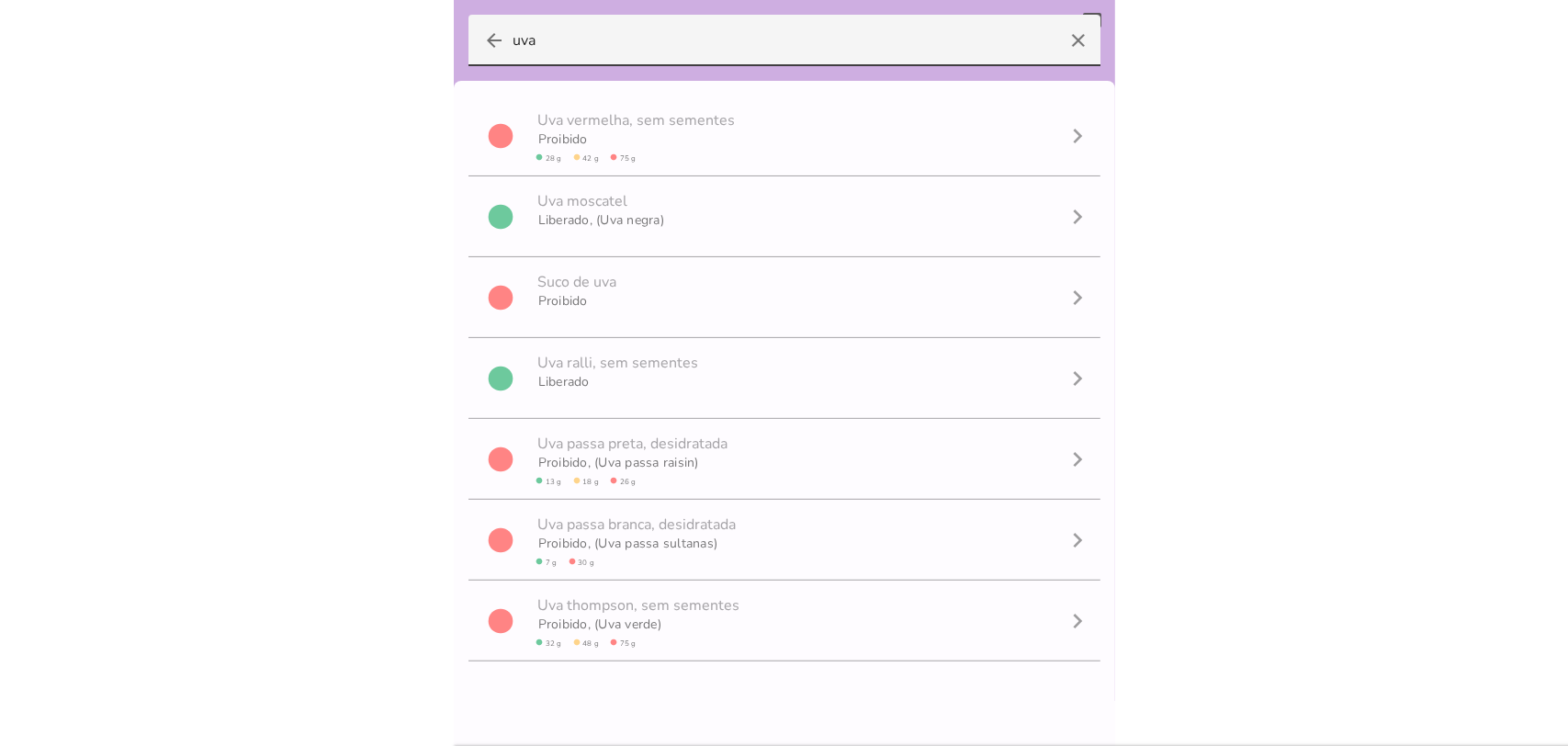 type on "uva" 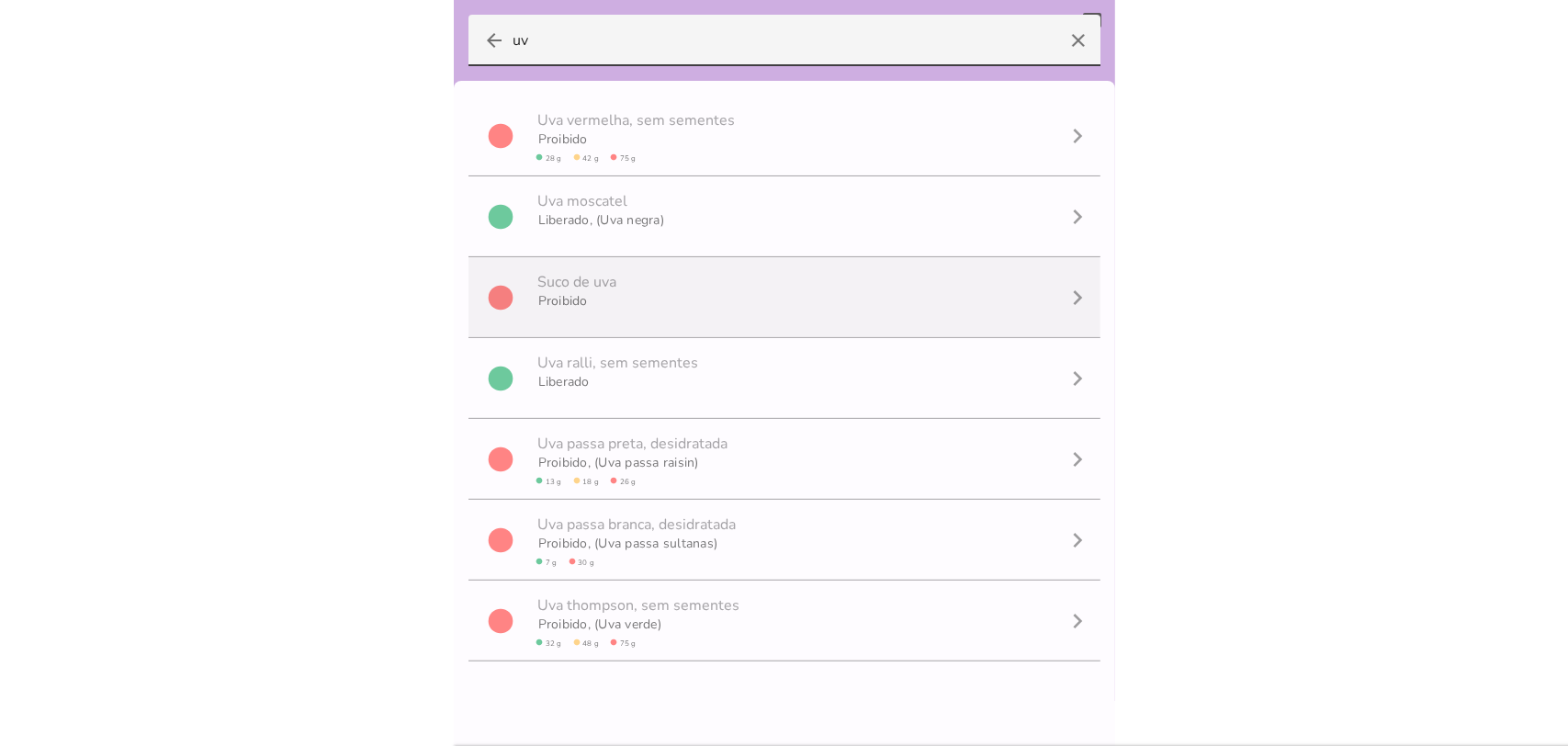 type on "u" 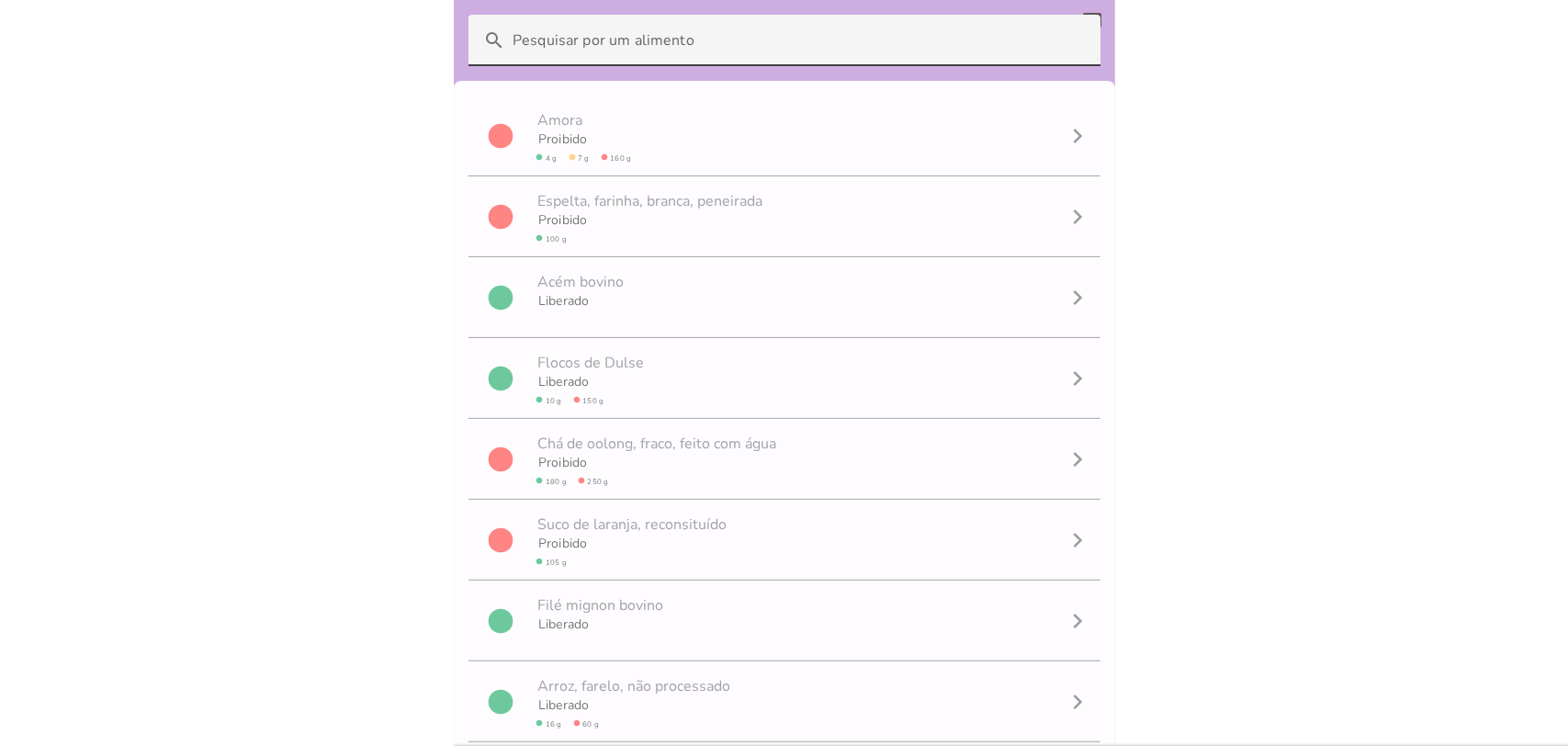 type 